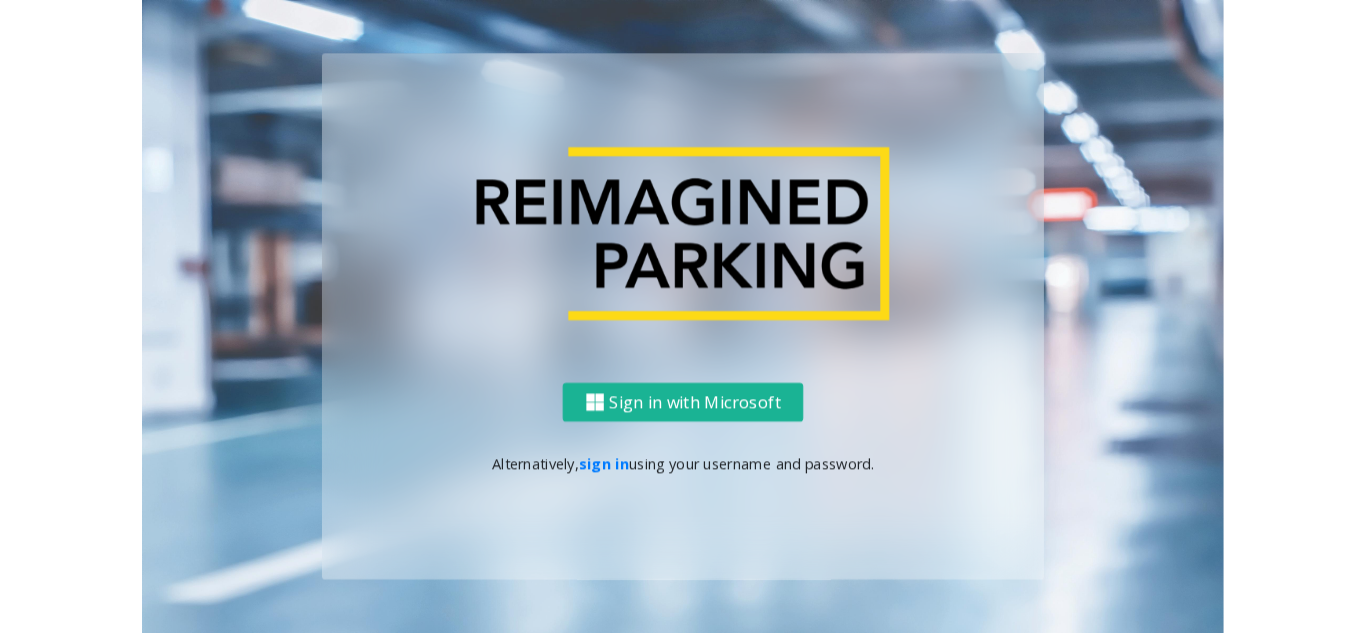 scroll, scrollTop: 0, scrollLeft: 0, axis: both 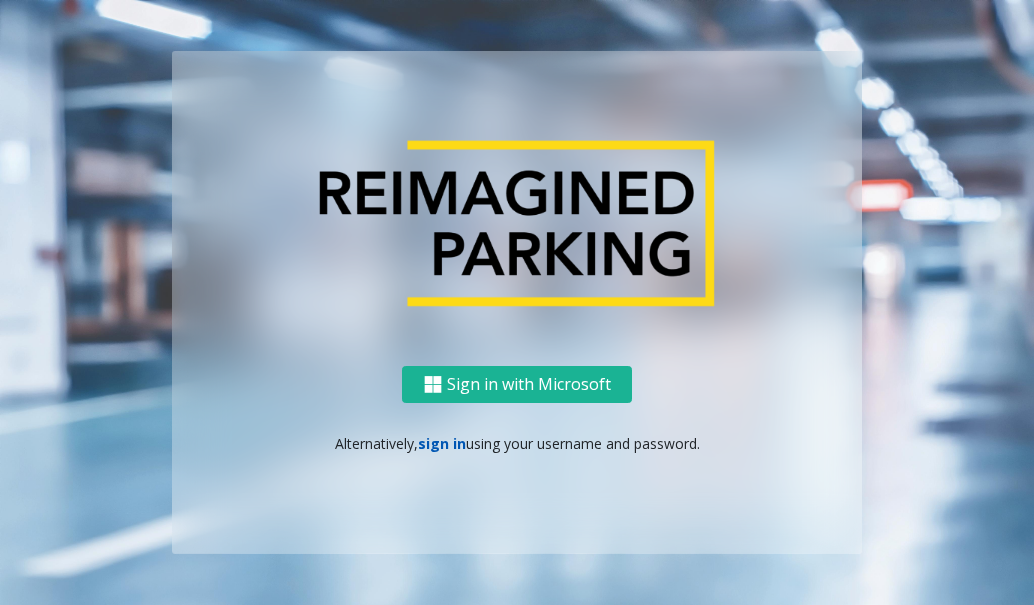 click on "sign in" 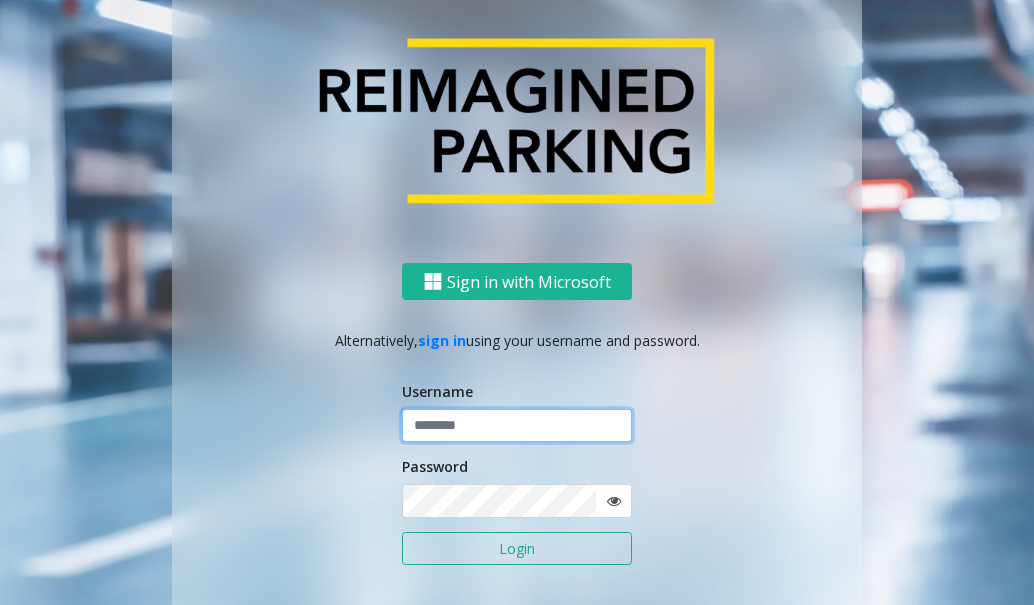 click 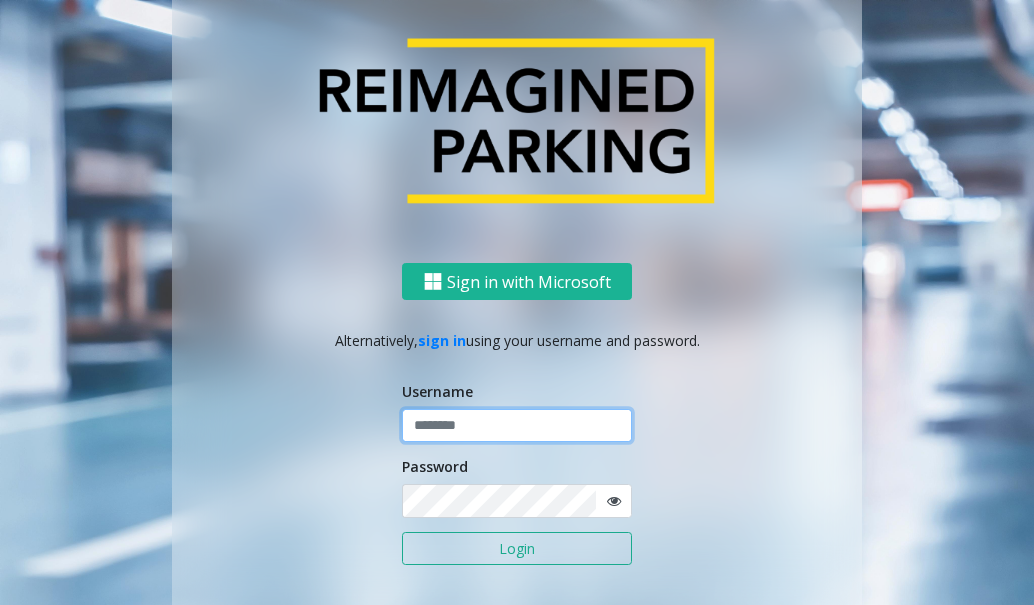 click 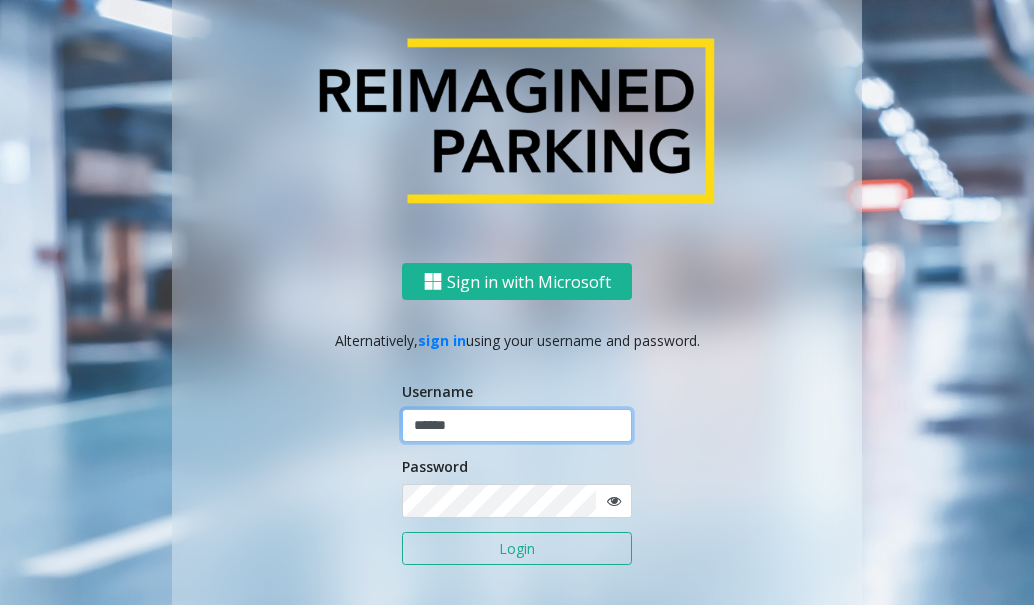 type on "******" 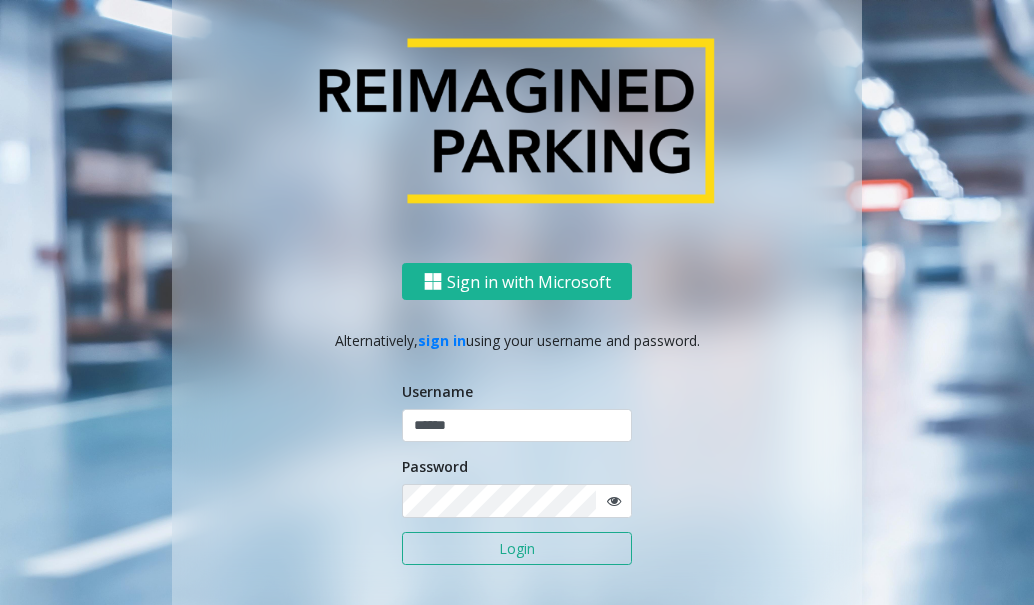 click on "Login" 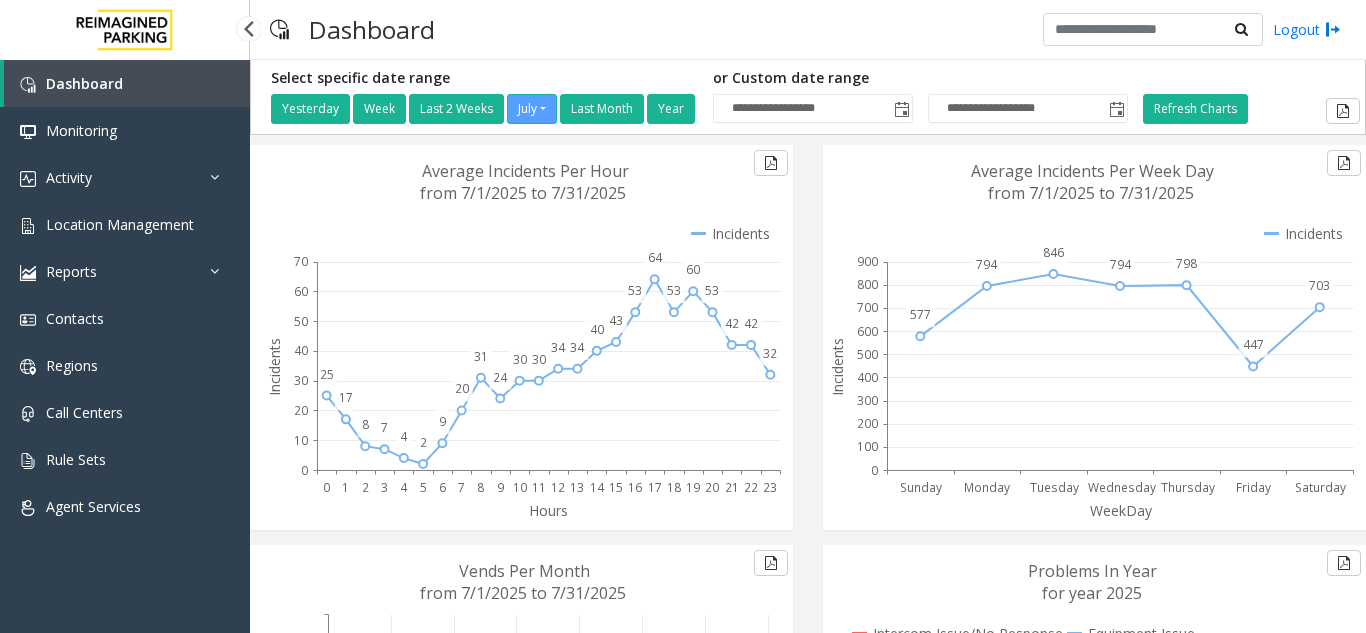 scroll, scrollTop: 0, scrollLeft: 0, axis: both 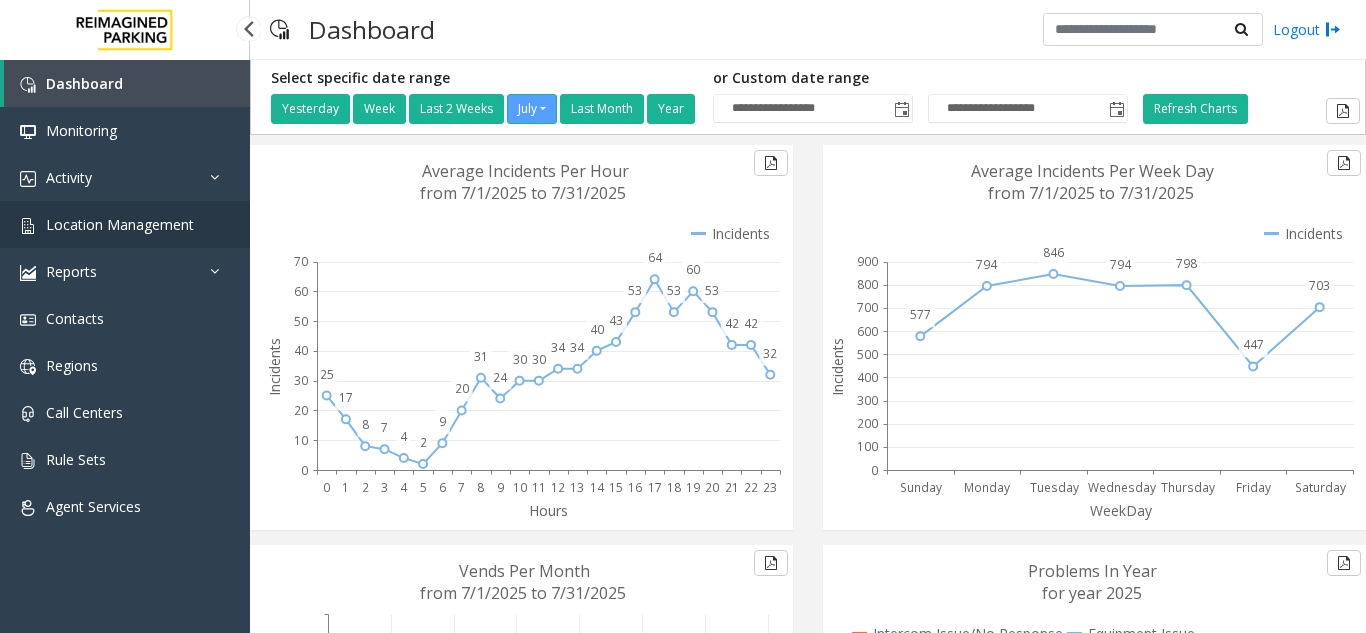 click on "Location Management" at bounding box center [120, 224] 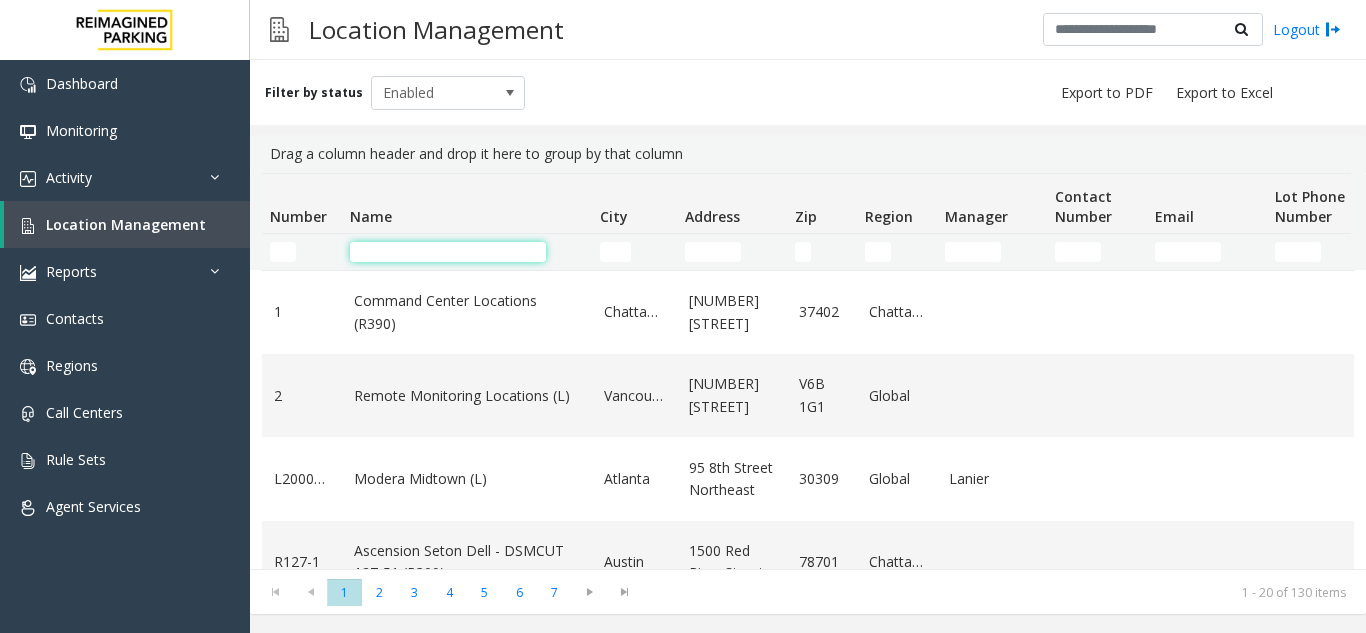 click 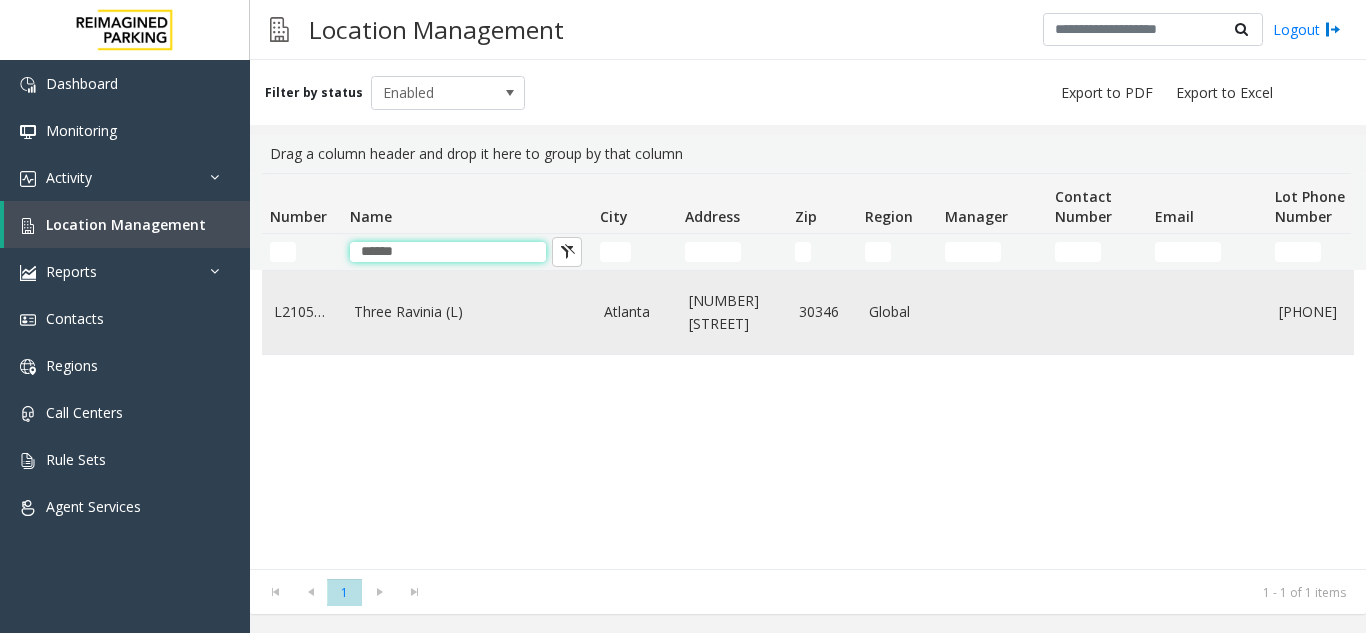 type on "*****" 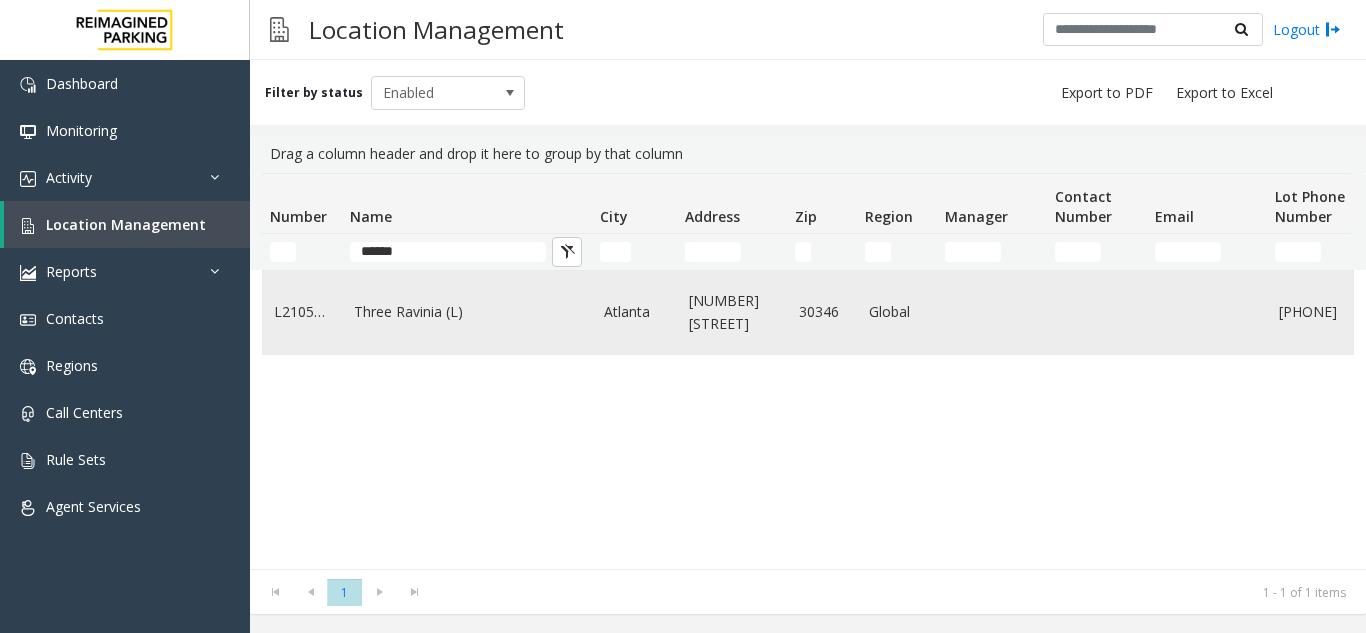 click on "Three Ravinia (L)" 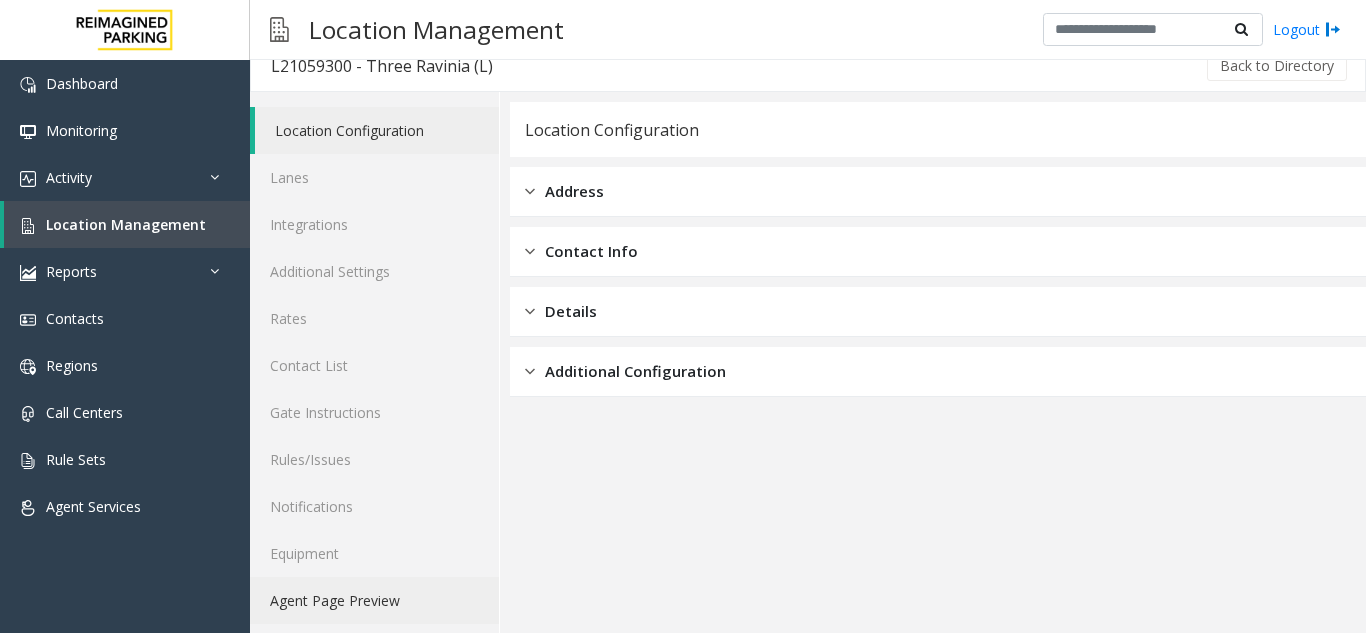 scroll, scrollTop: 26, scrollLeft: 0, axis: vertical 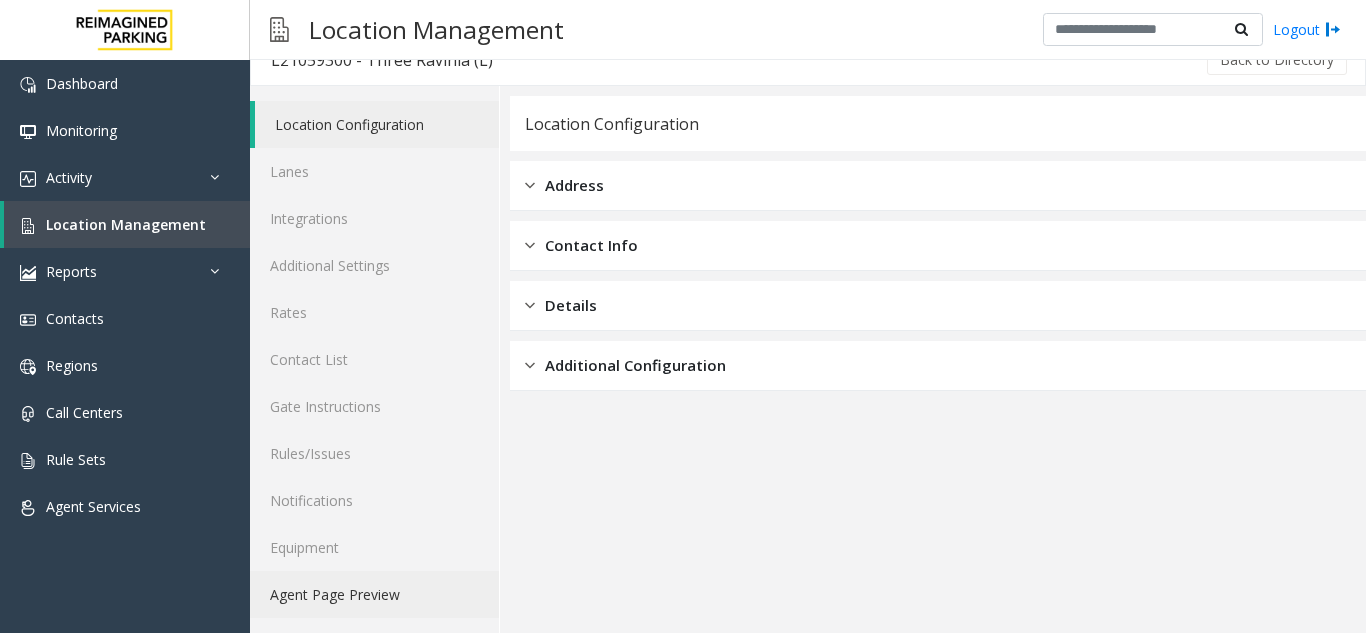 click on "Agent Page Preview" 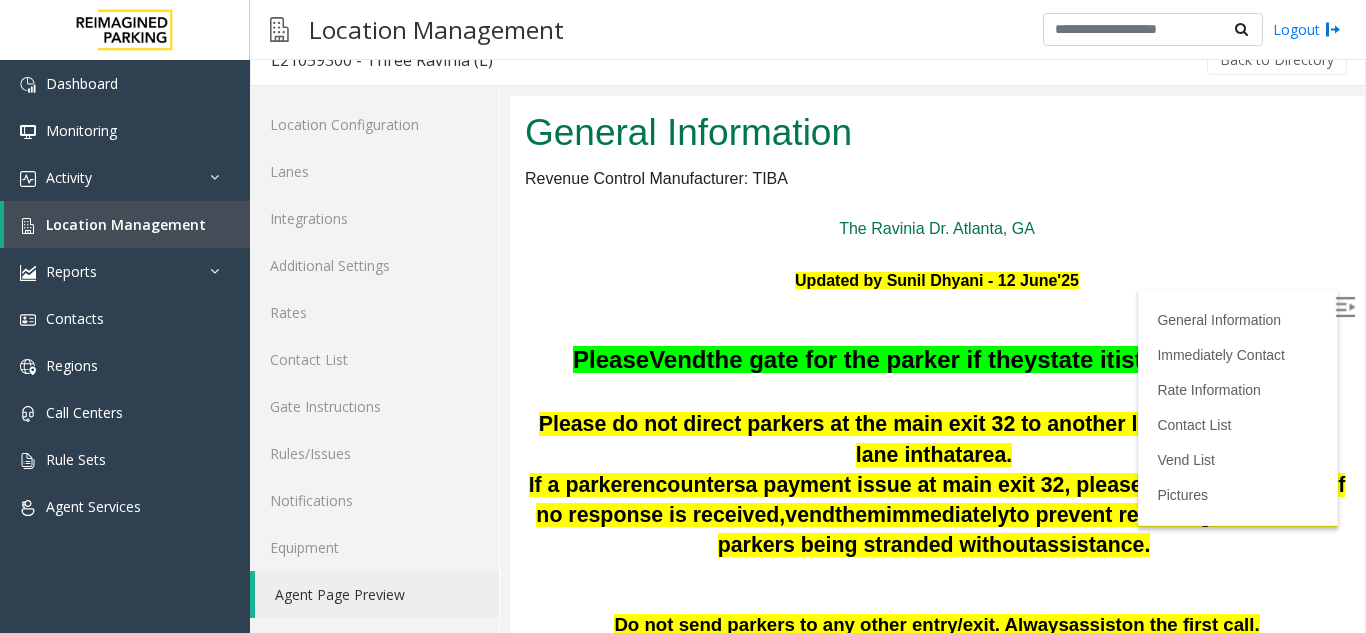 scroll, scrollTop: 100, scrollLeft: 0, axis: vertical 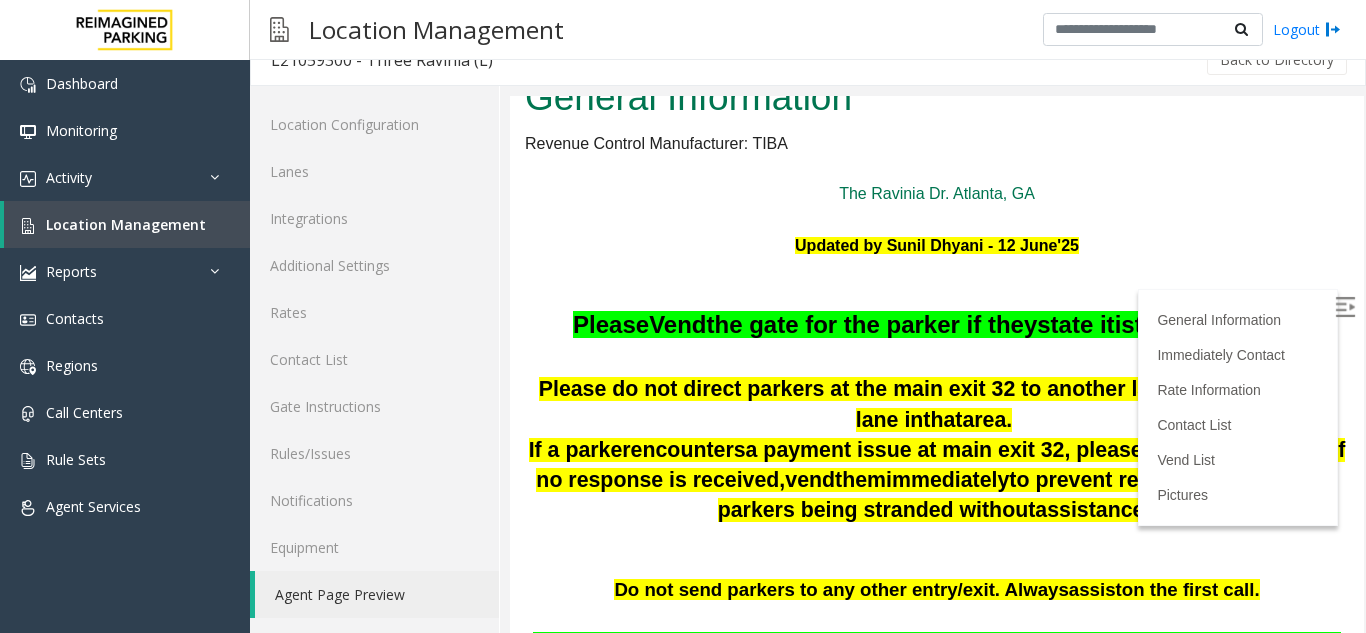 click at bounding box center (1345, 307) 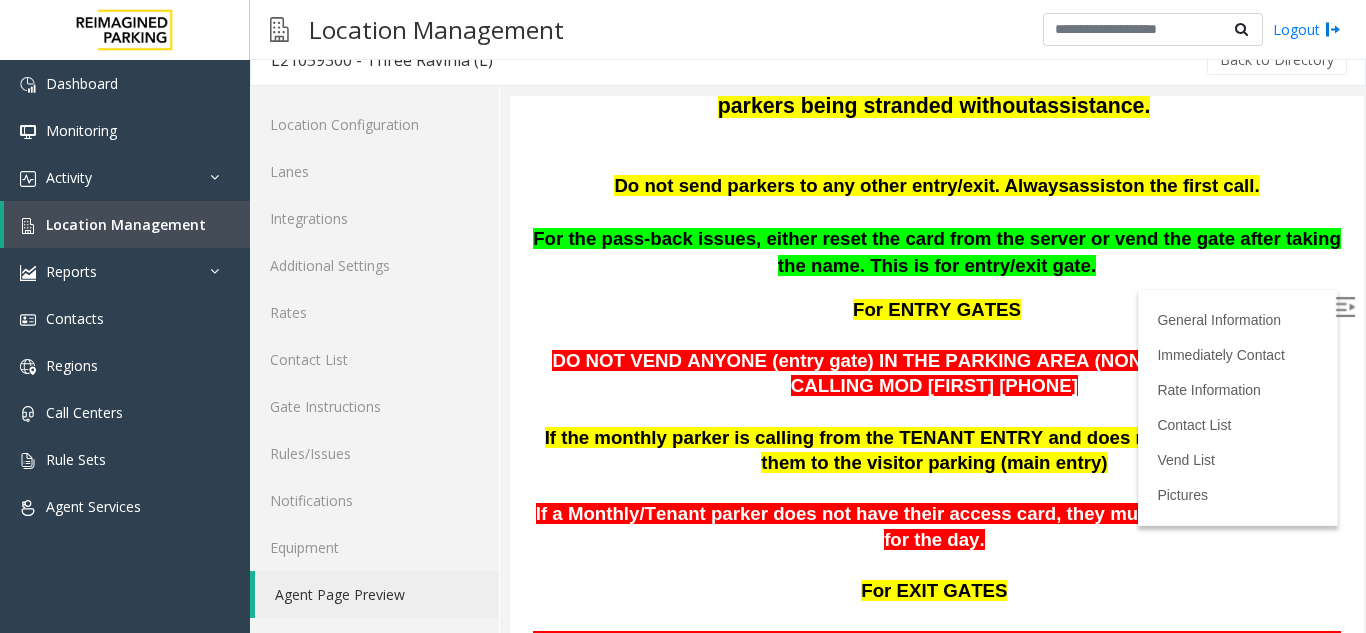 scroll, scrollTop: 600, scrollLeft: 0, axis: vertical 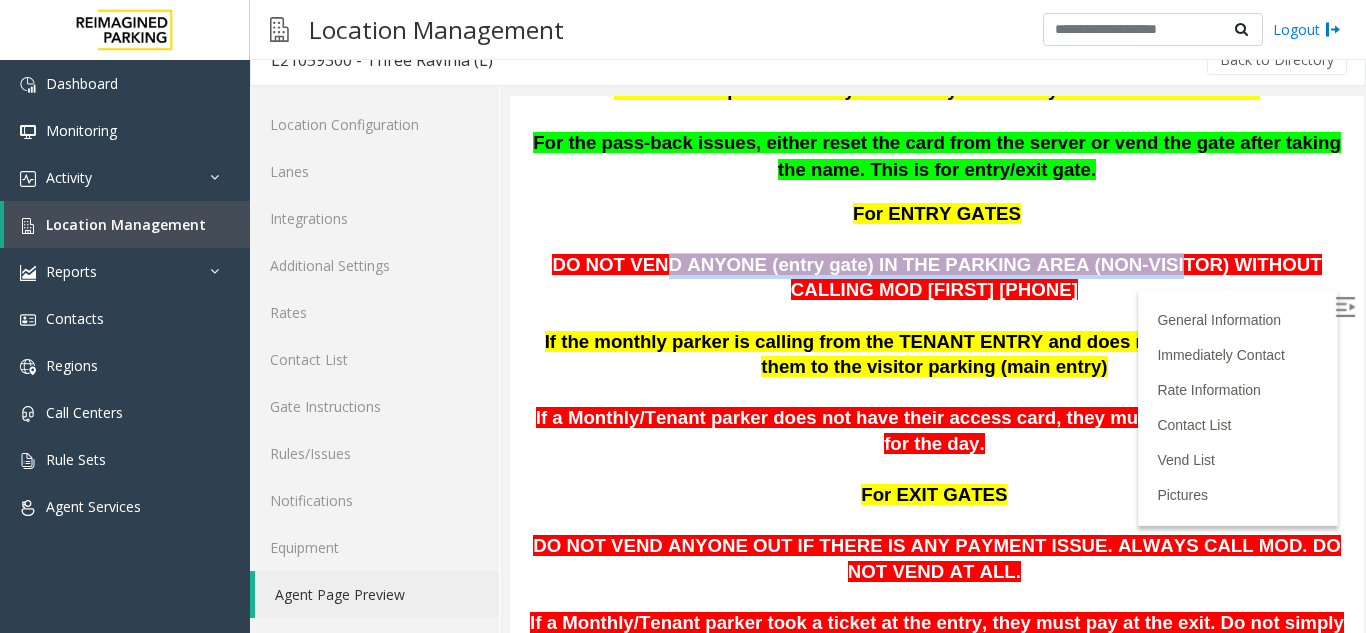 drag, startPoint x: 641, startPoint y: 267, endPoint x: 1072, endPoint y: 266, distance: 431.00116 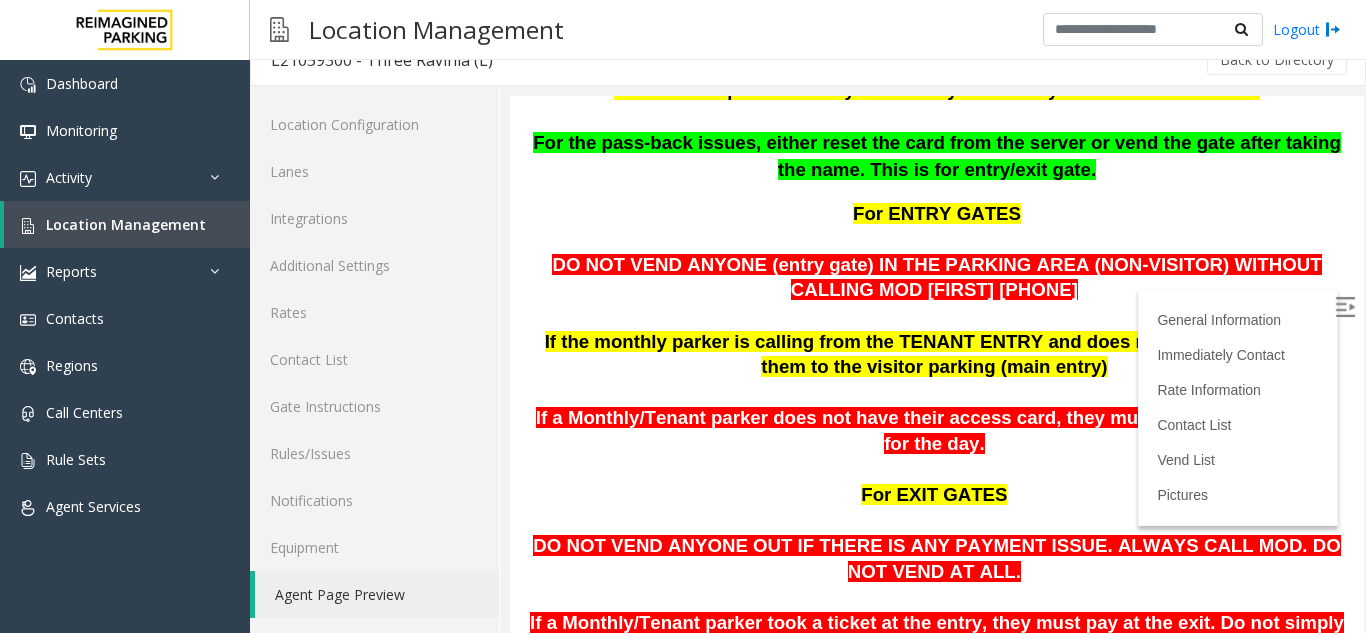 click at bounding box center (937, 317) 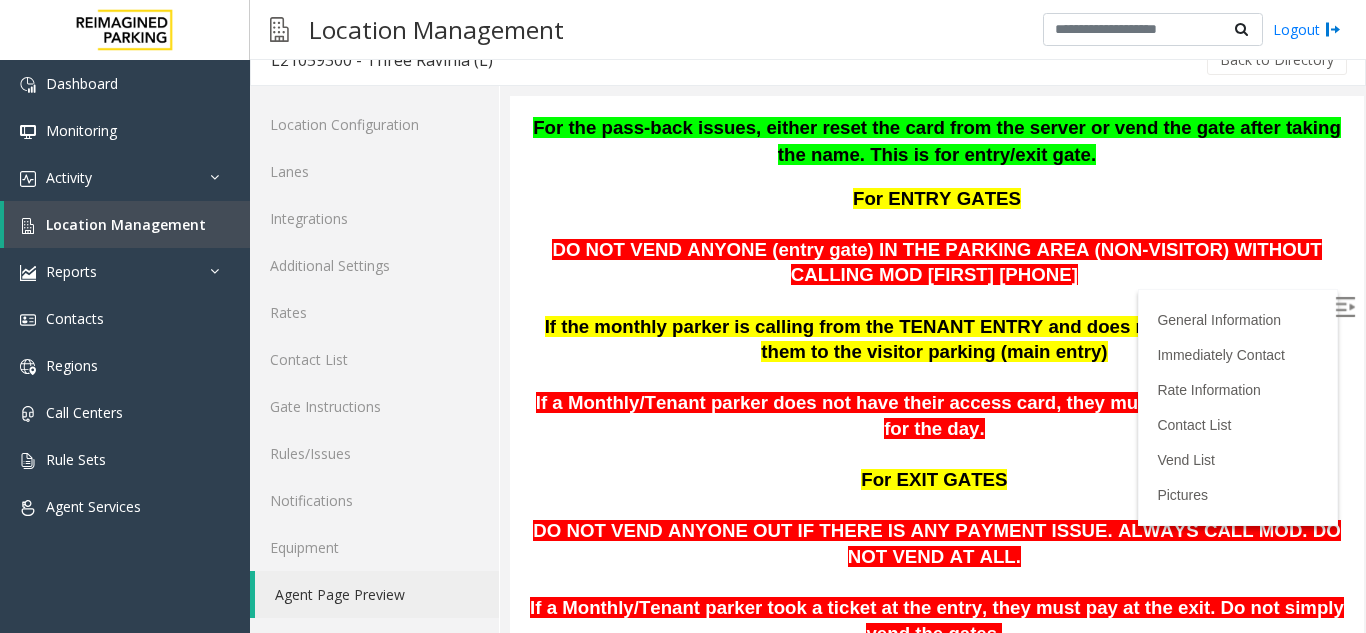 scroll, scrollTop: 700, scrollLeft: 0, axis: vertical 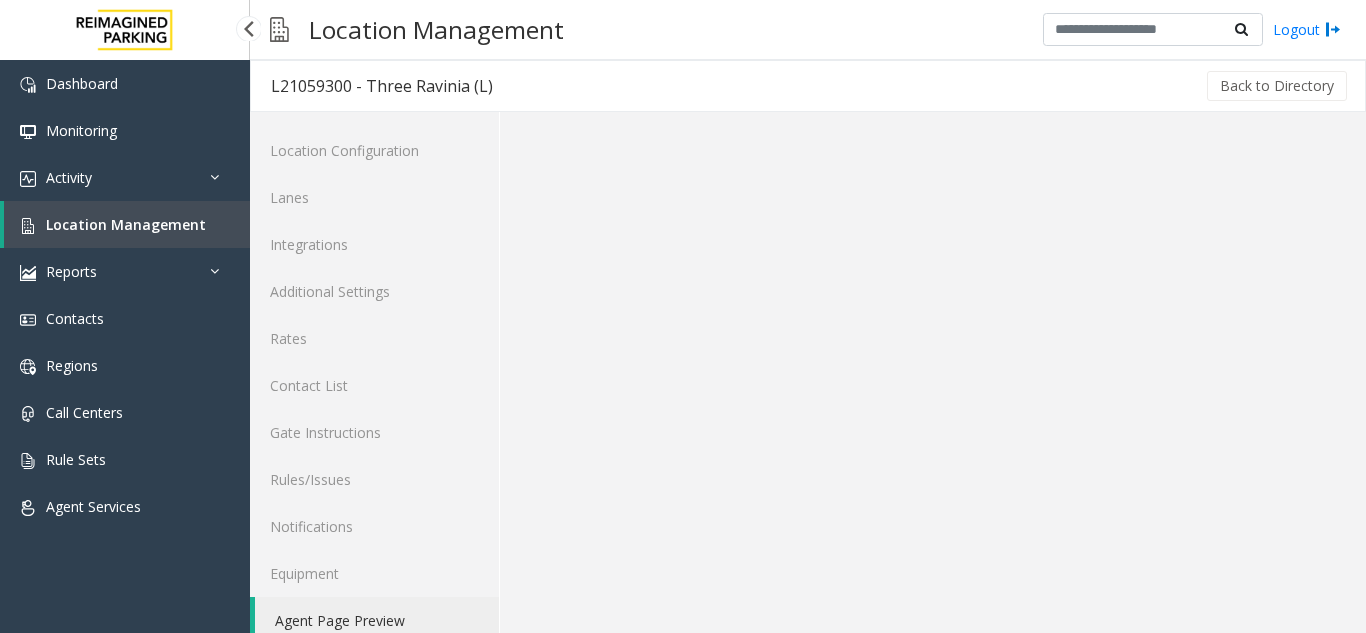 click on "Location Management" at bounding box center (126, 224) 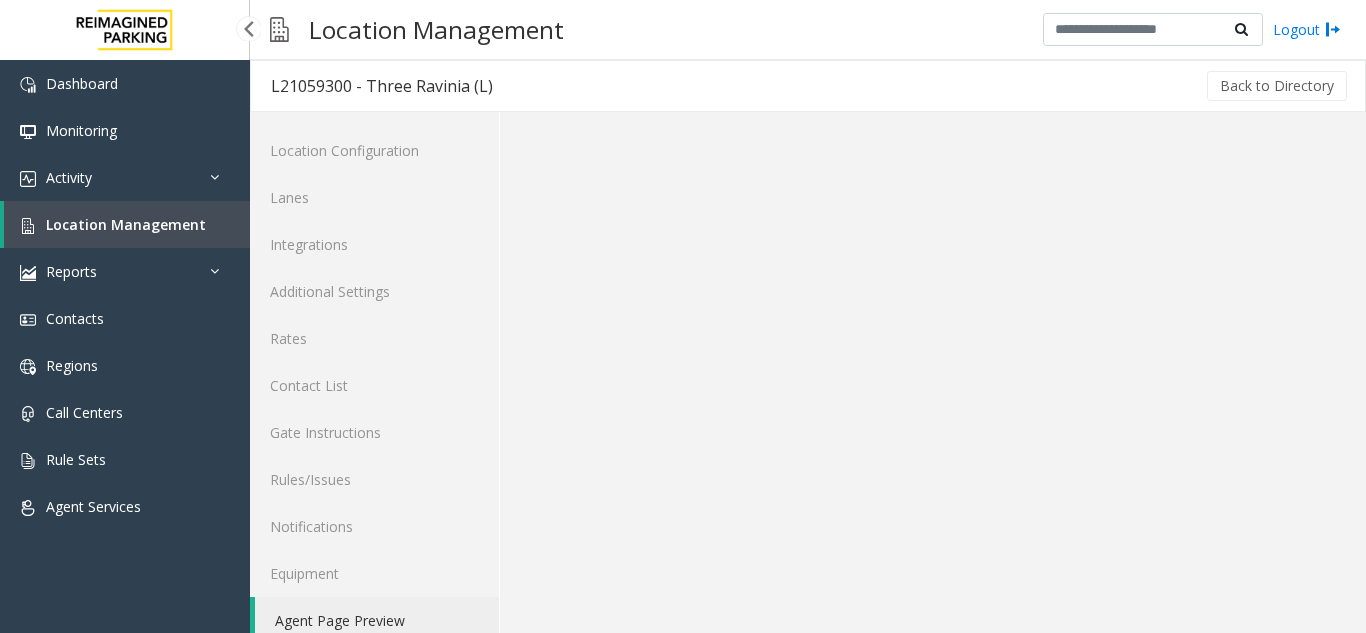 scroll, scrollTop: 0, scrollLeft: 0, axis: both 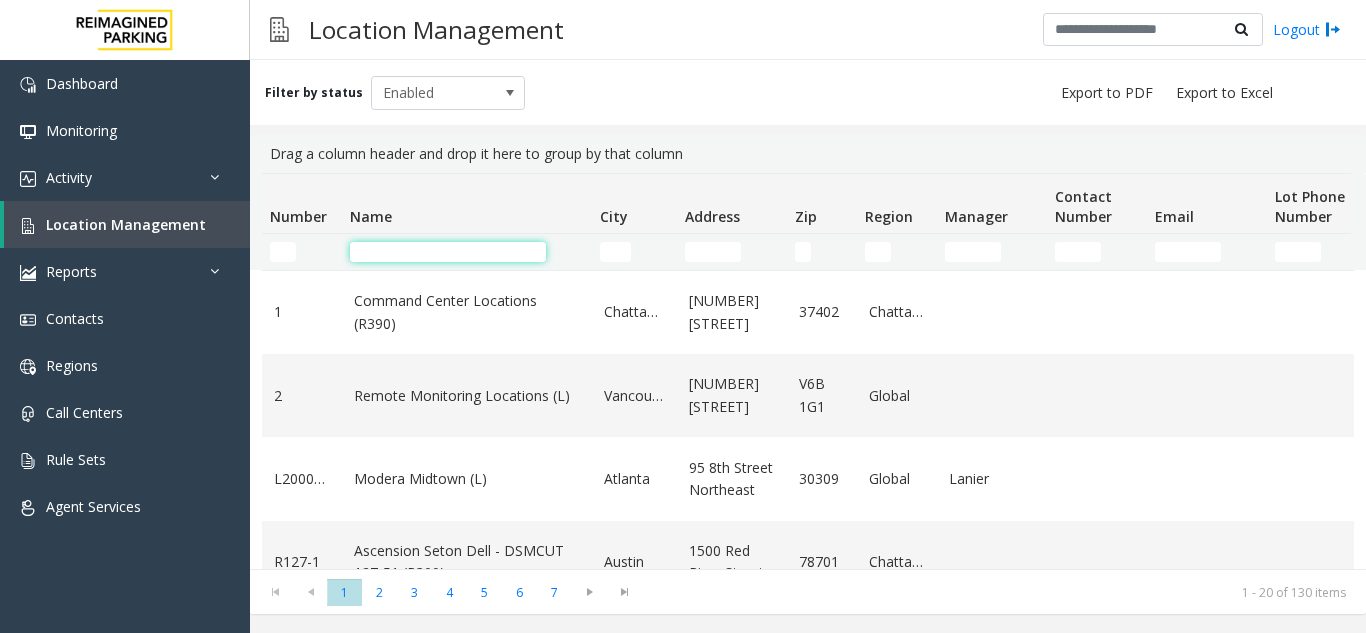 click 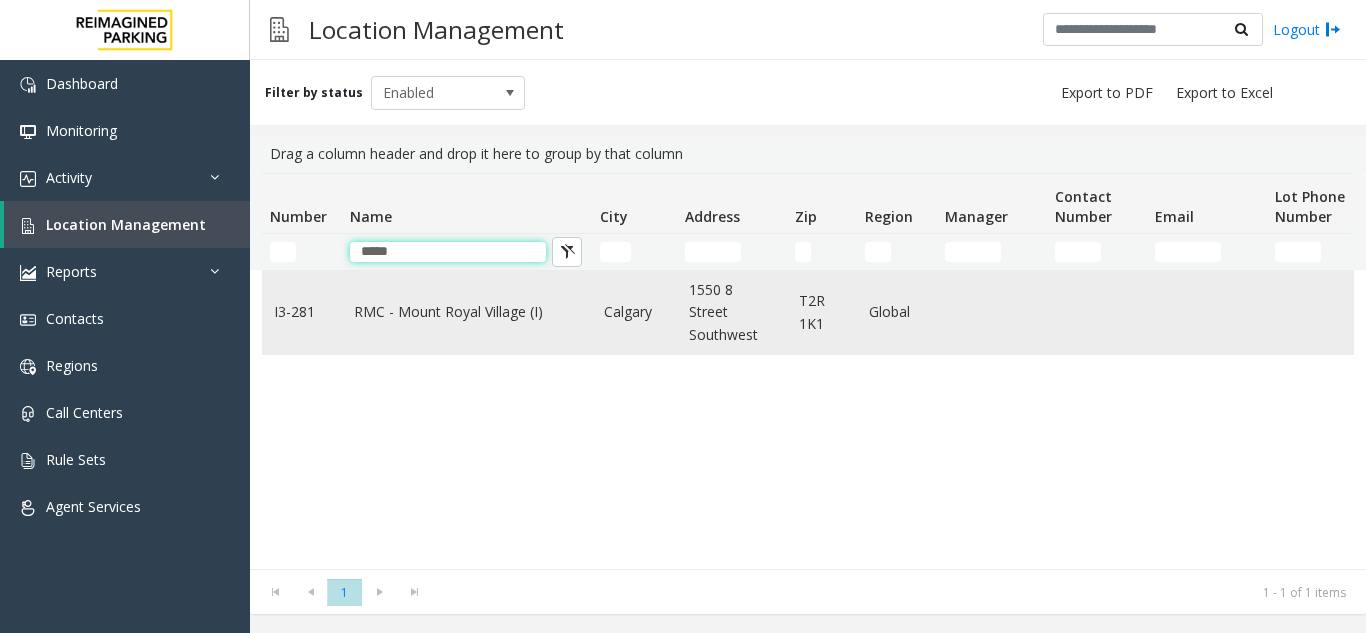 type on "*****" 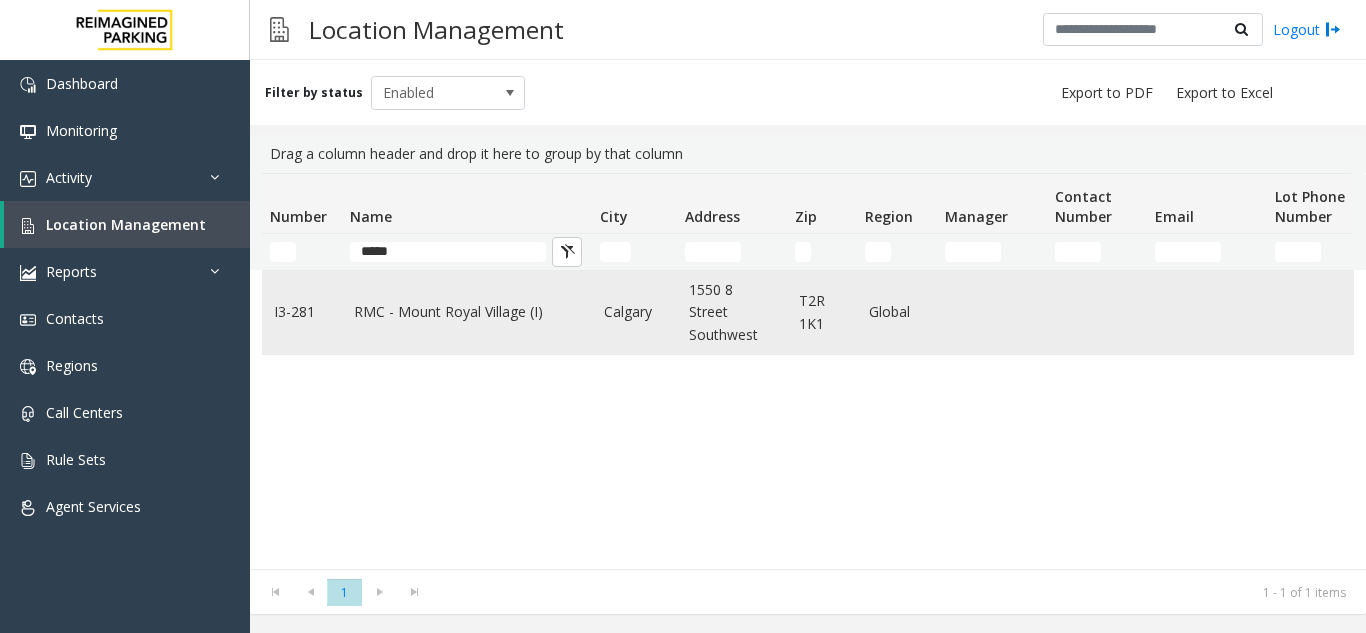 click on "RMC - Mount Royal Village (I)" 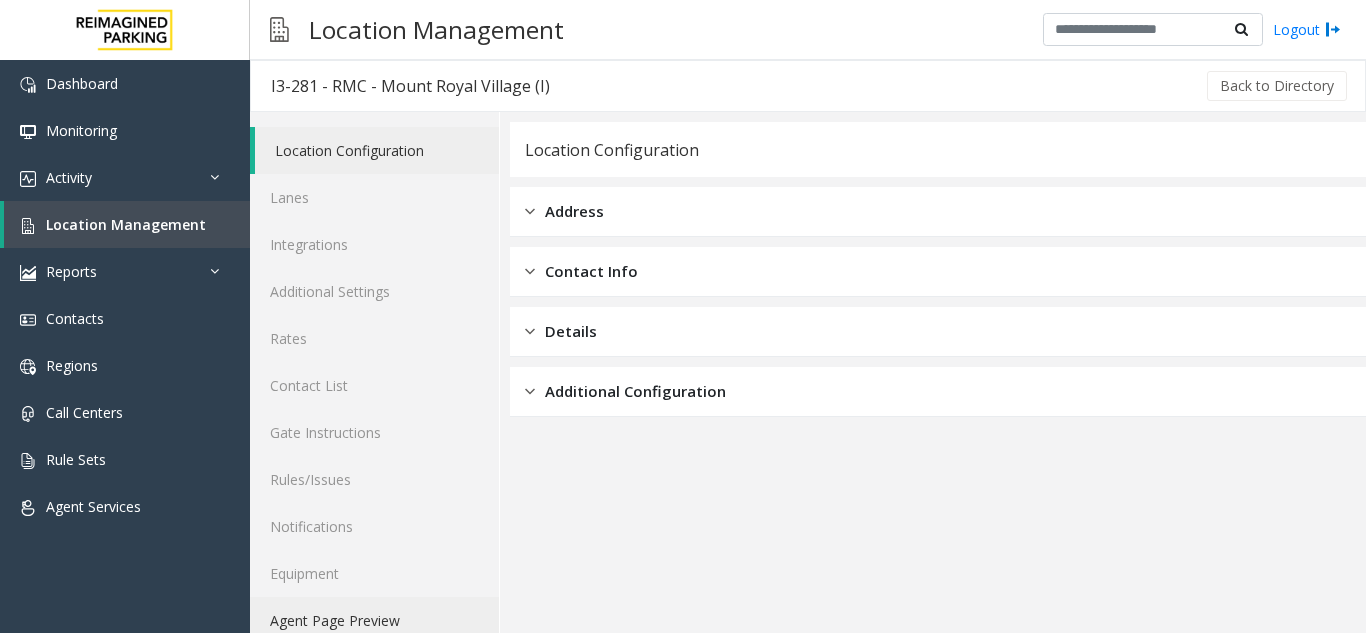 click on "Agent Page Preview" 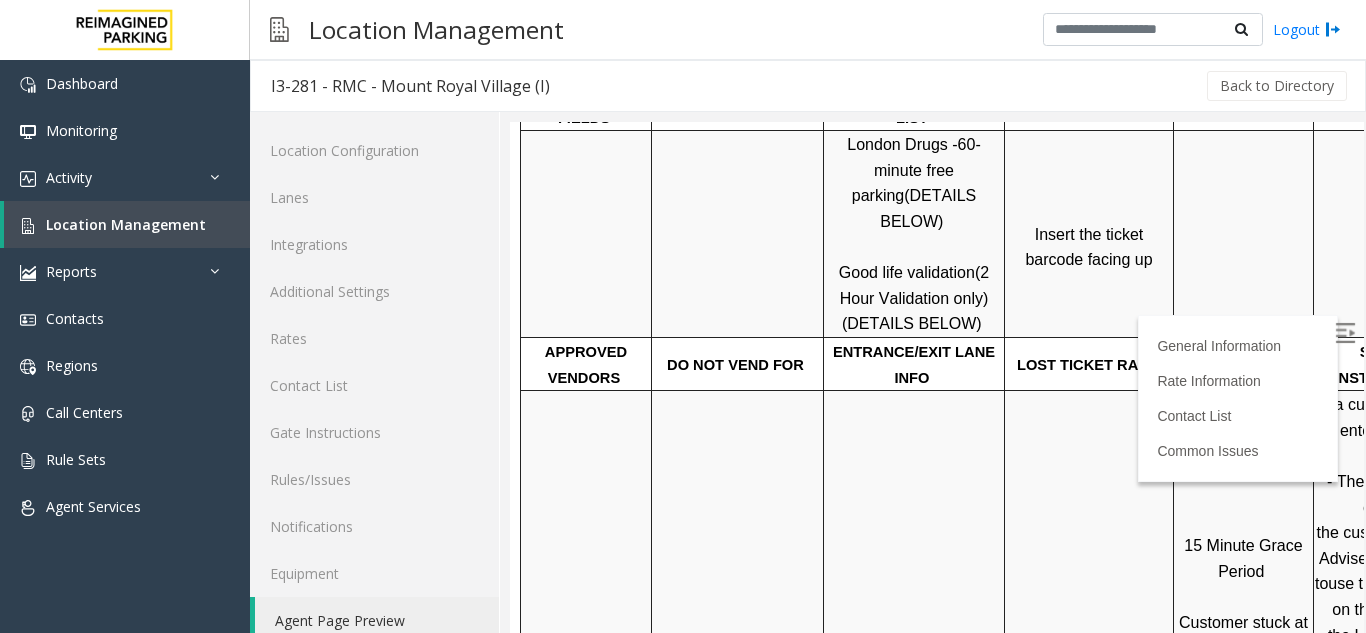 scroll, scrollTop: 700, scrollLeft: 0, axis: vertical 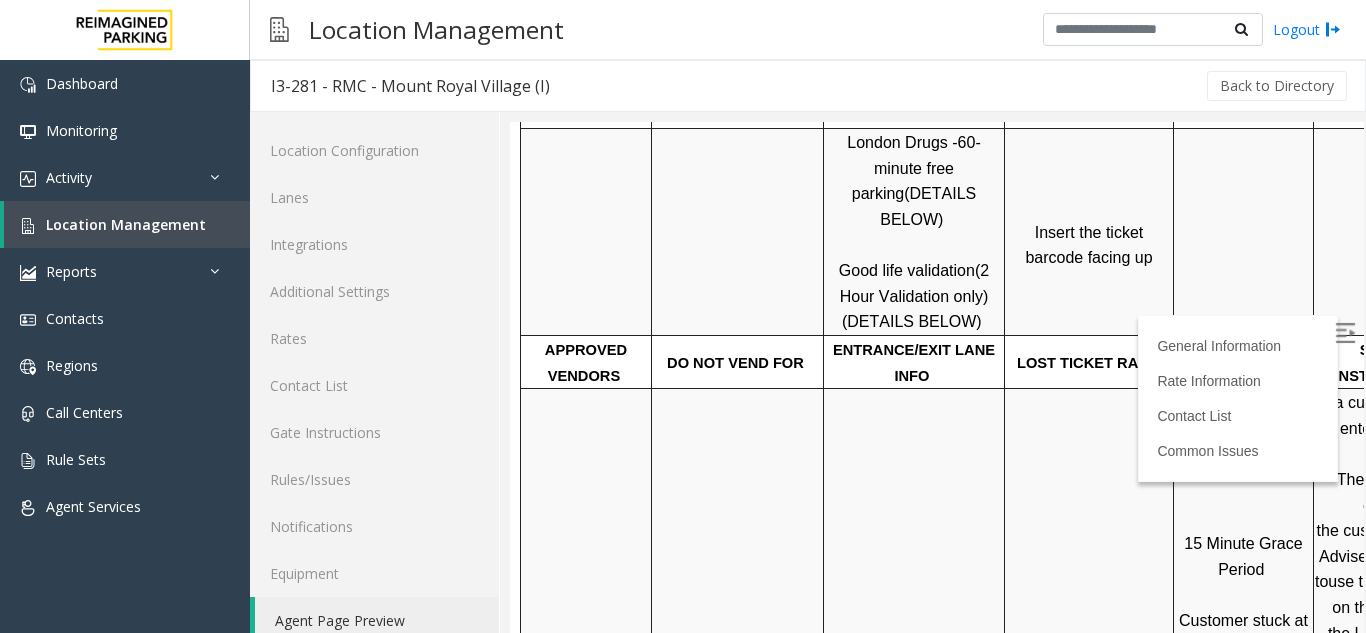 click at bounding box center (1347, 336) 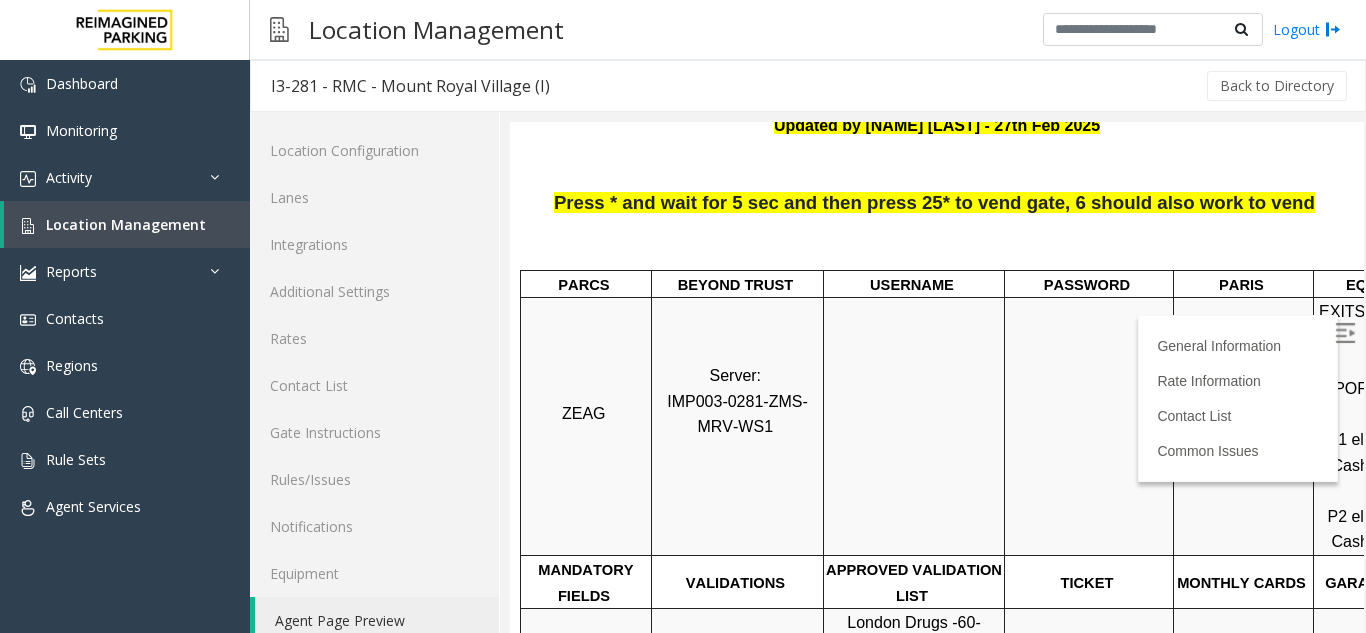 scroll, scrollTop: 100, scrollLeft: 0, axis: vertical 